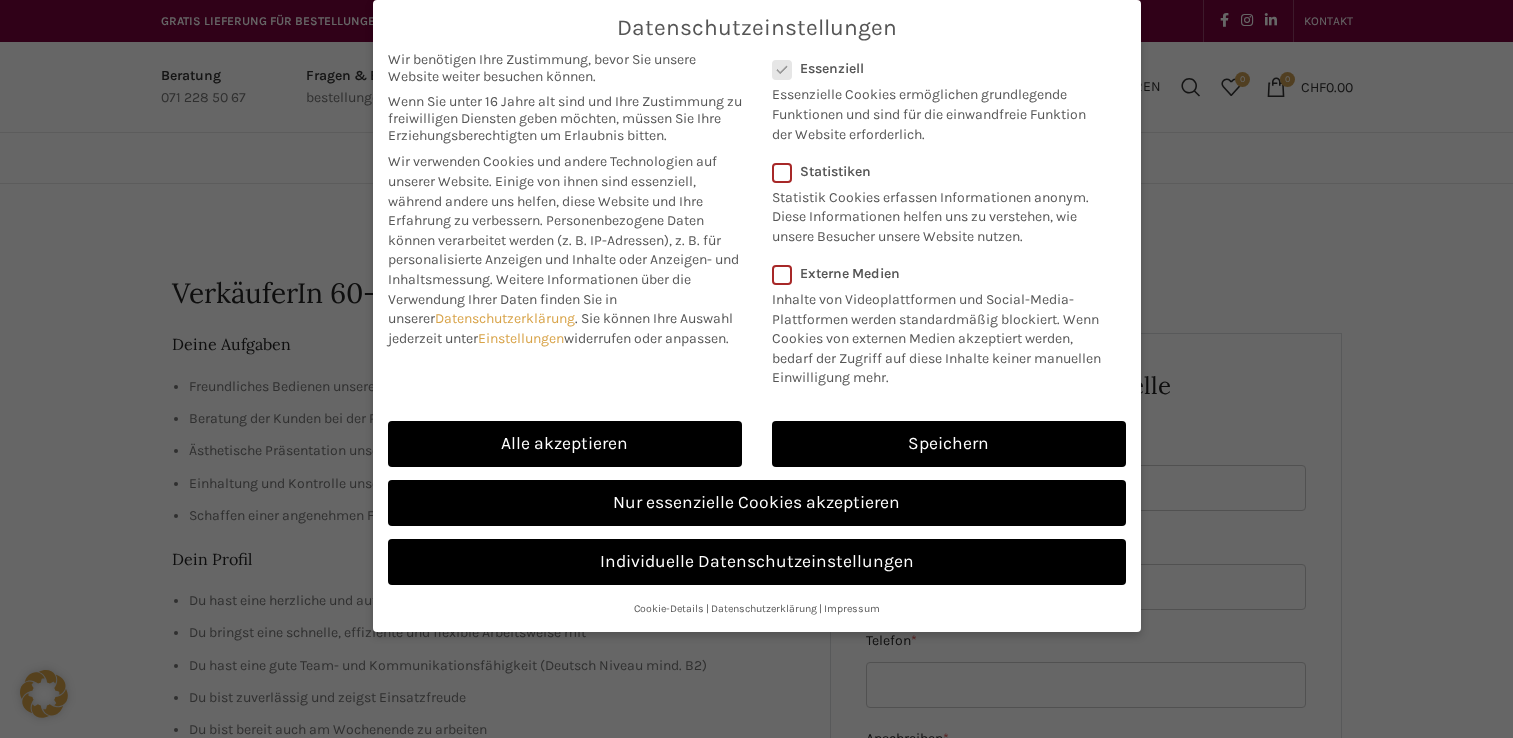 scroll, scrollTop: 0, scrollLeft: 0, axis: both 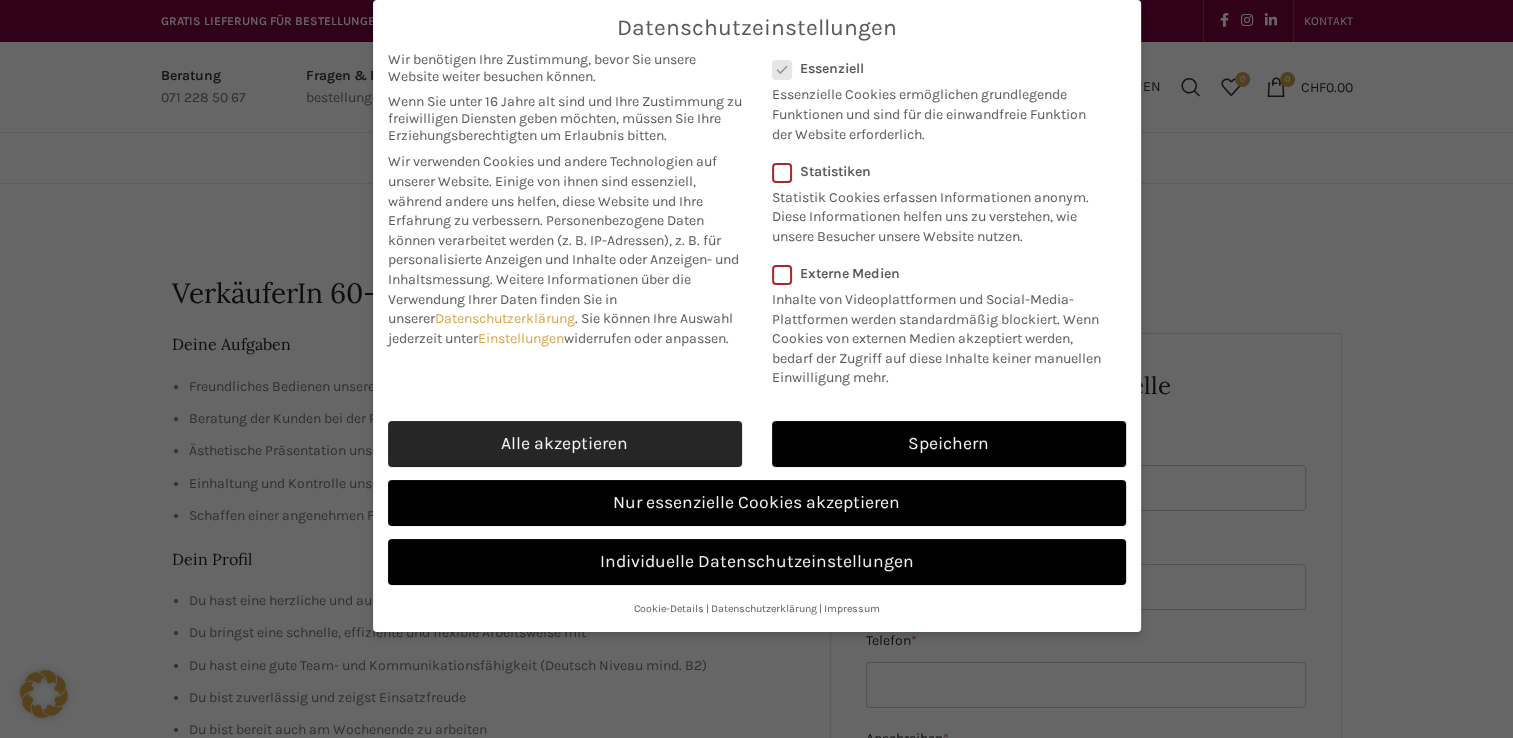 click on "Alle akzeptieren" at bounding box center (565, 444) 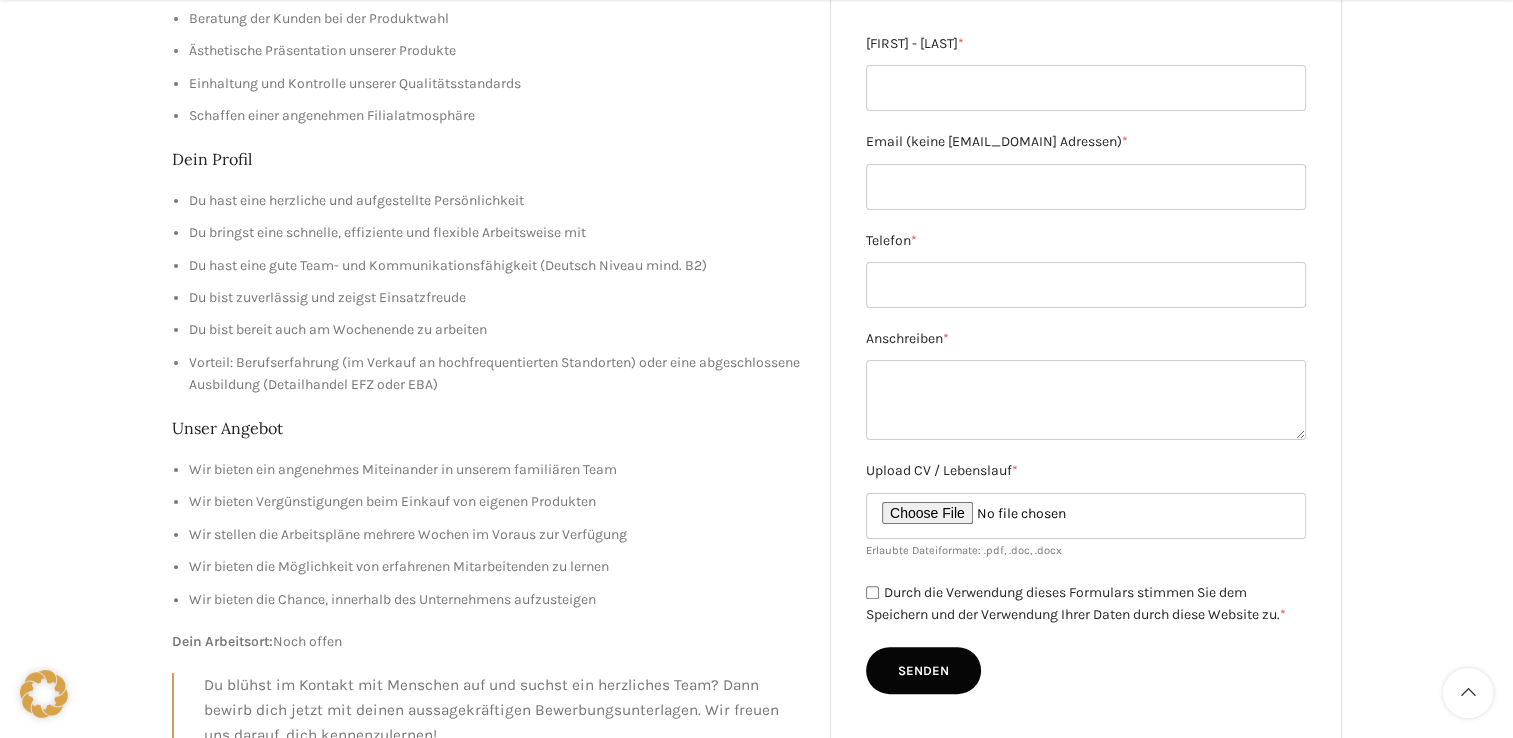 scroll, scrollTop: 360, scrollLeft: 0, axis: vertical 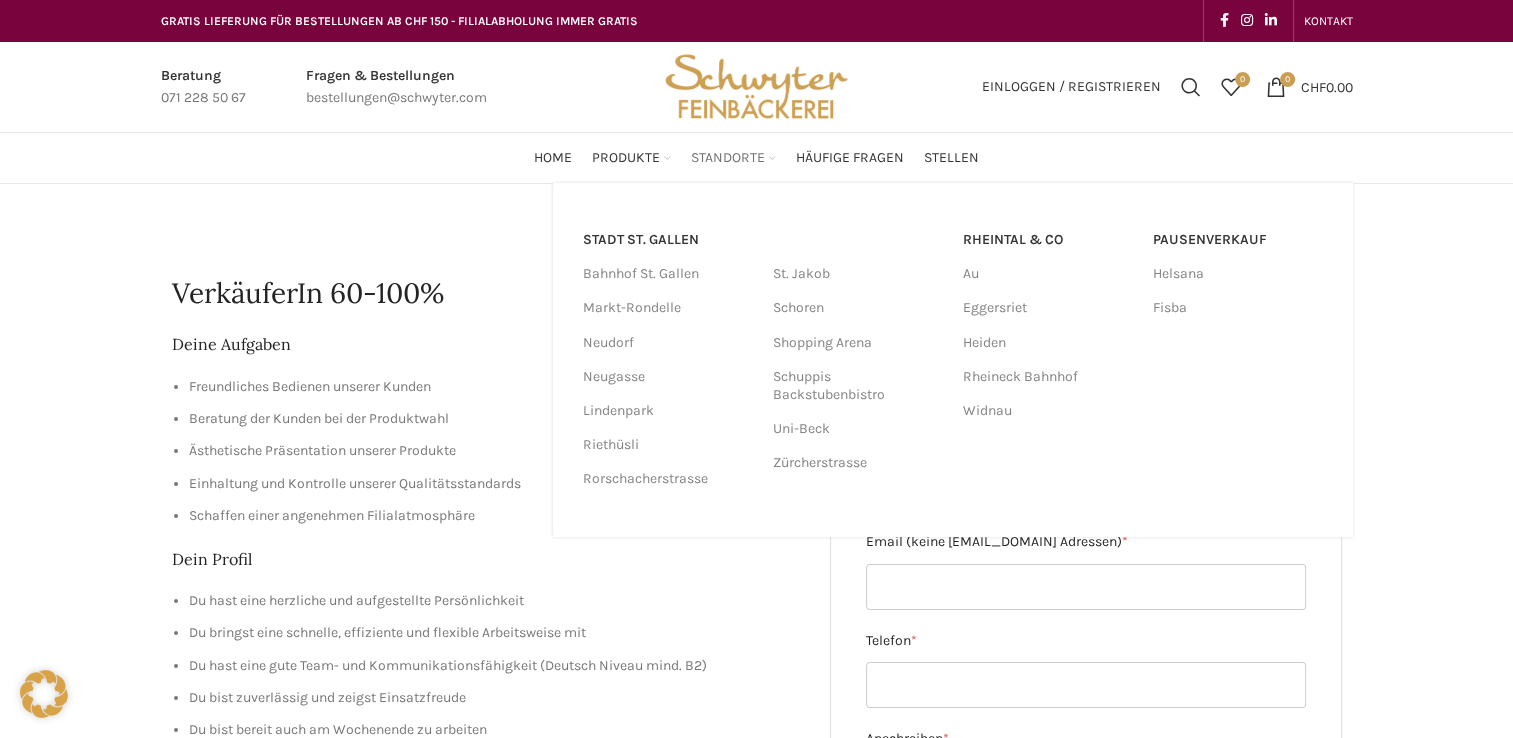 click on "Standorte" at bounding box center [728, 158] 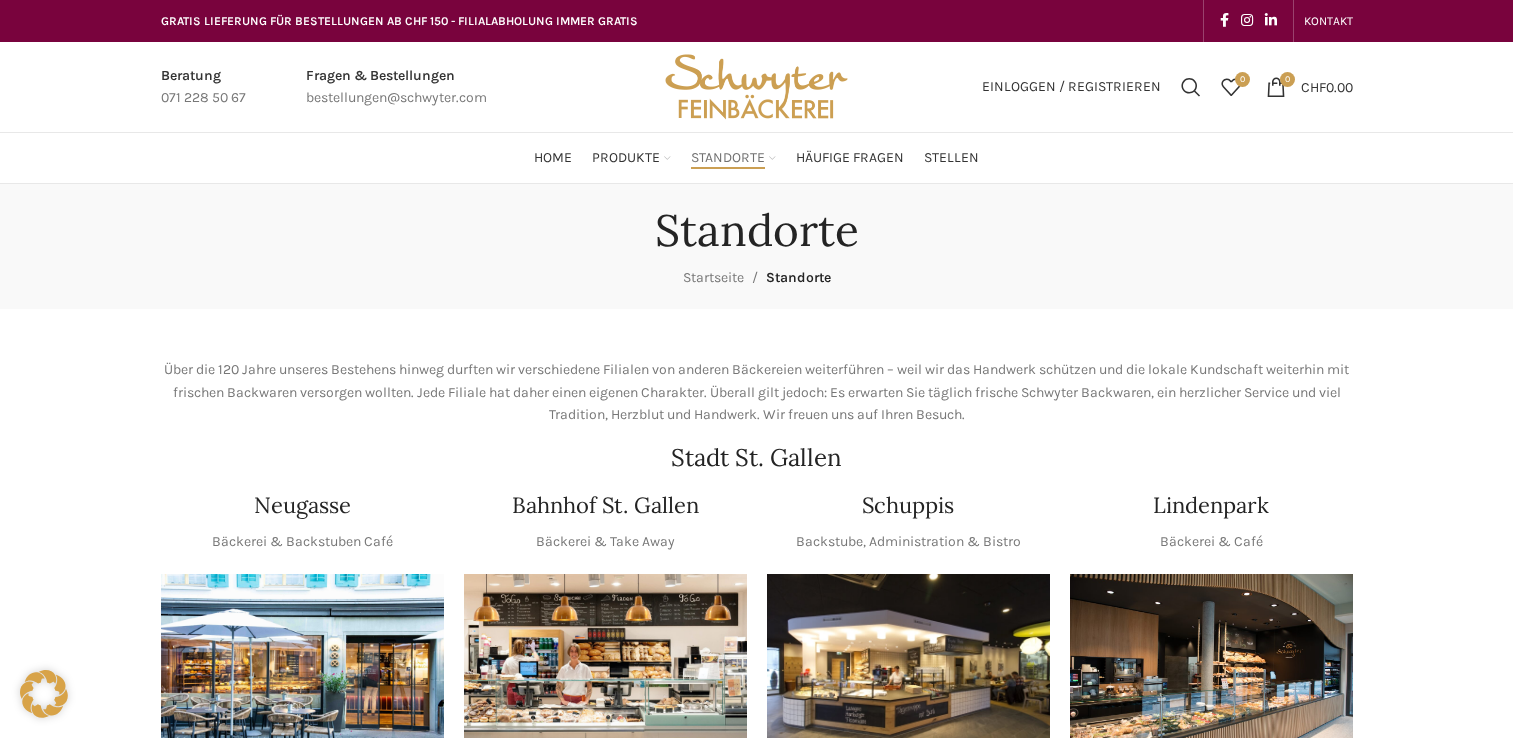 scroll, scrollTop: 0, scrollLeft: 0, axis: both 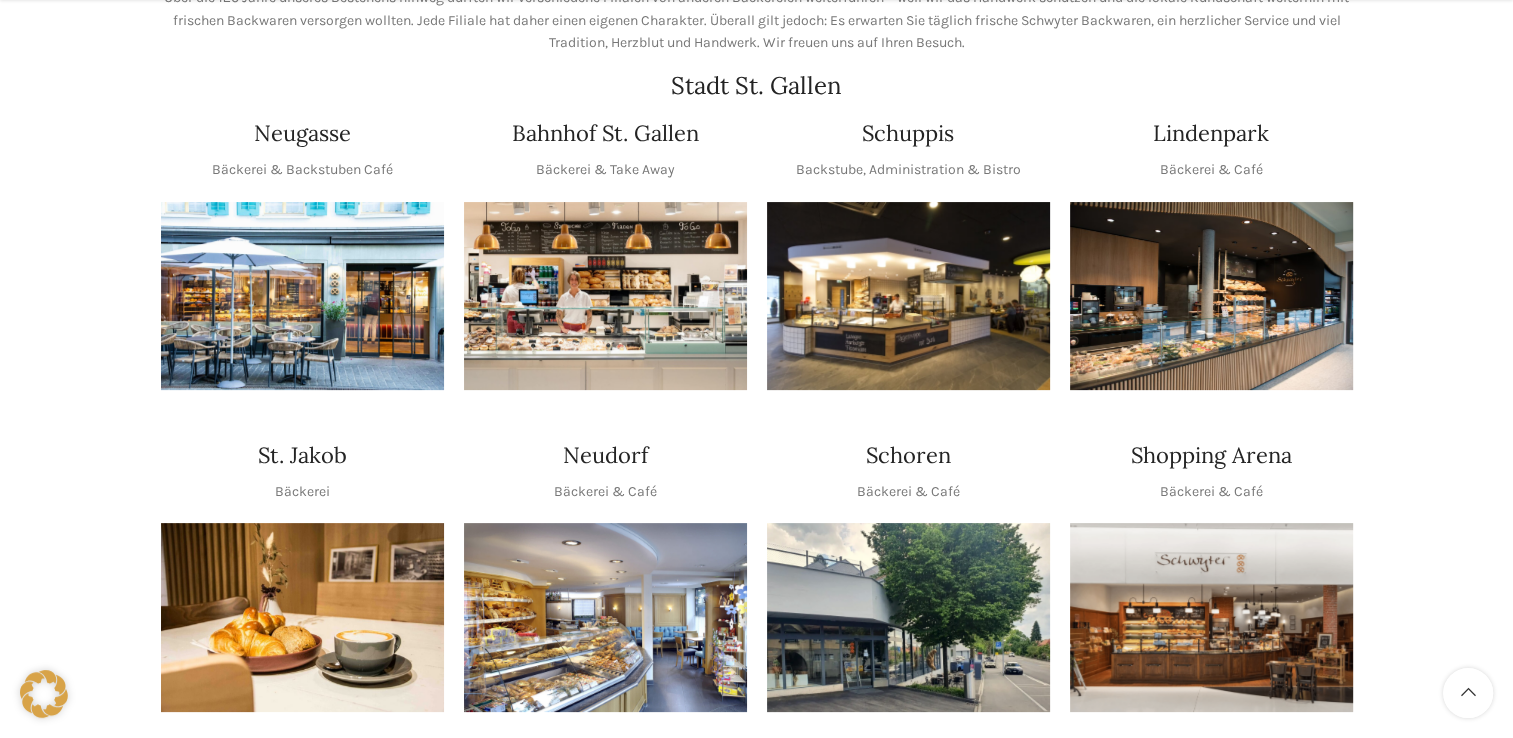 click at bounding box center (908, 296) 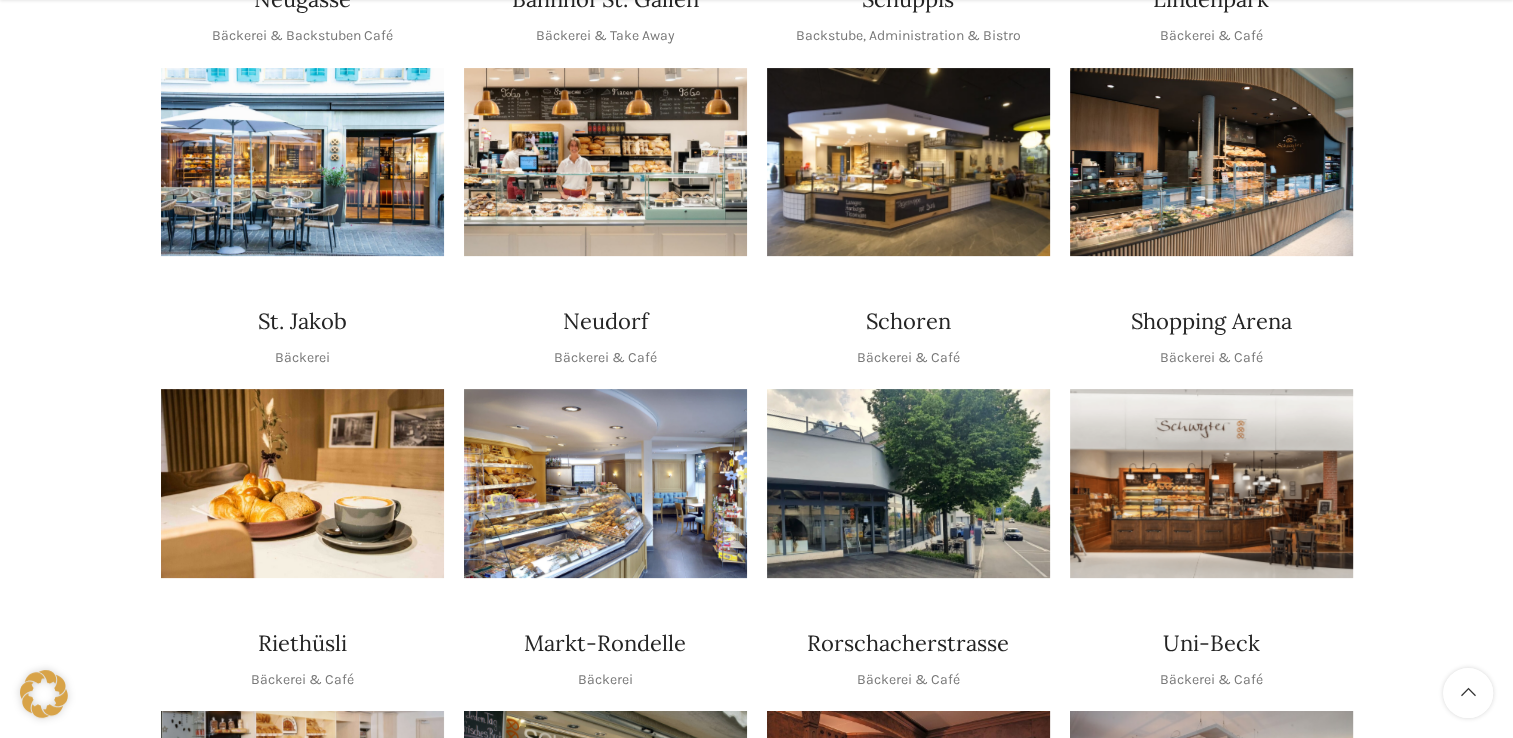 scroll, scrollTop: 585, scrollLeft: 0, axis: vertical 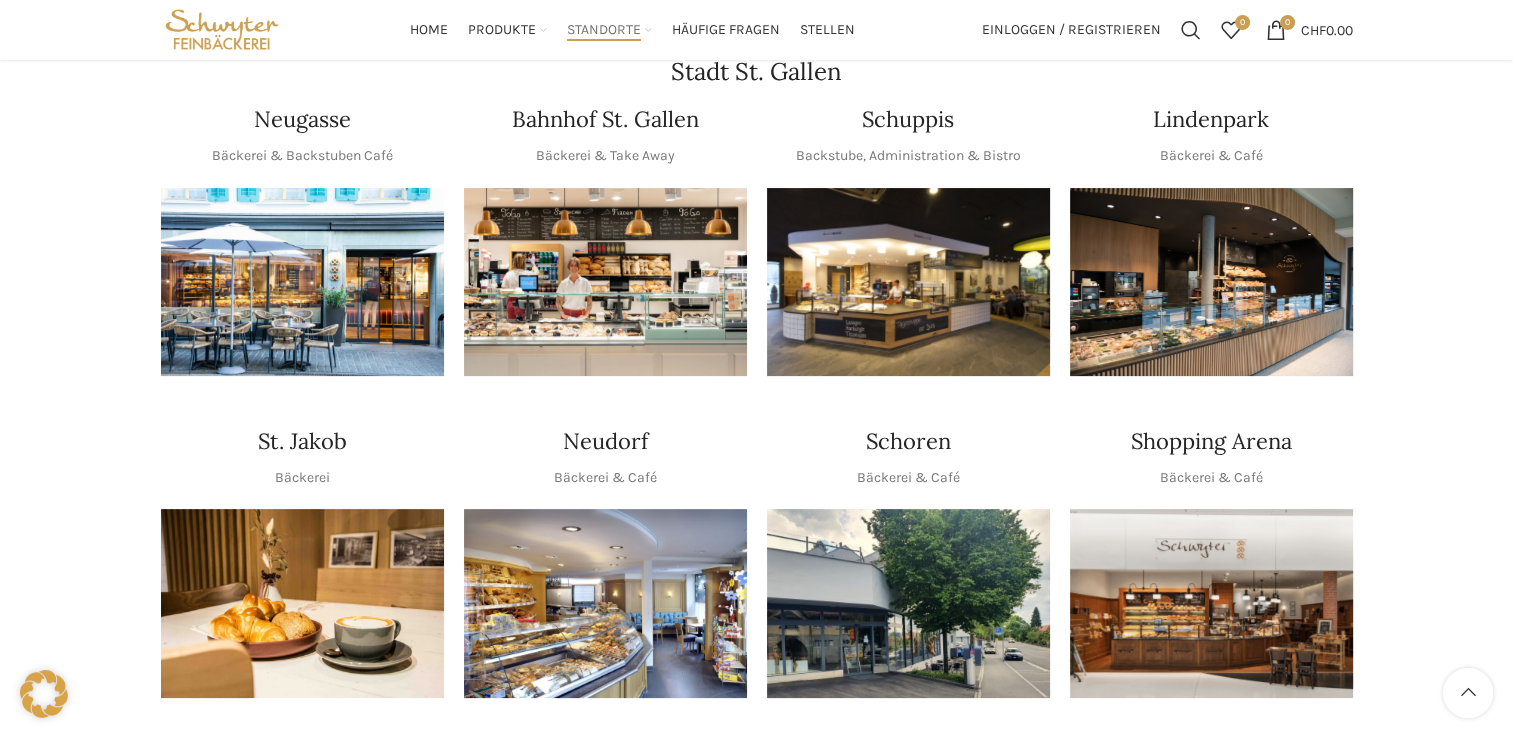 click on "Lindenpark" at bounding box center (1211, 119) 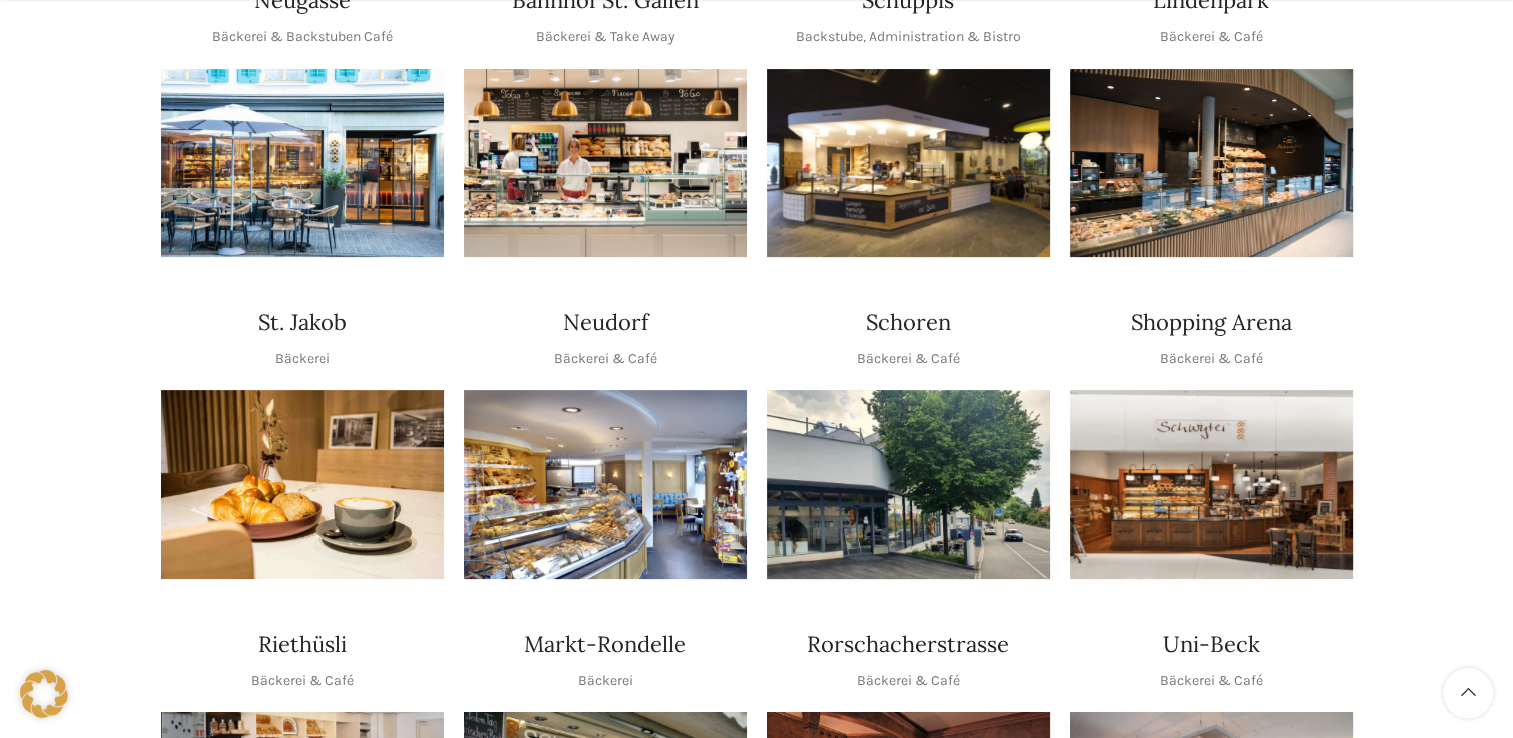 scroll, scrollTop: 586, scrollLeft: 0, axis: vertical 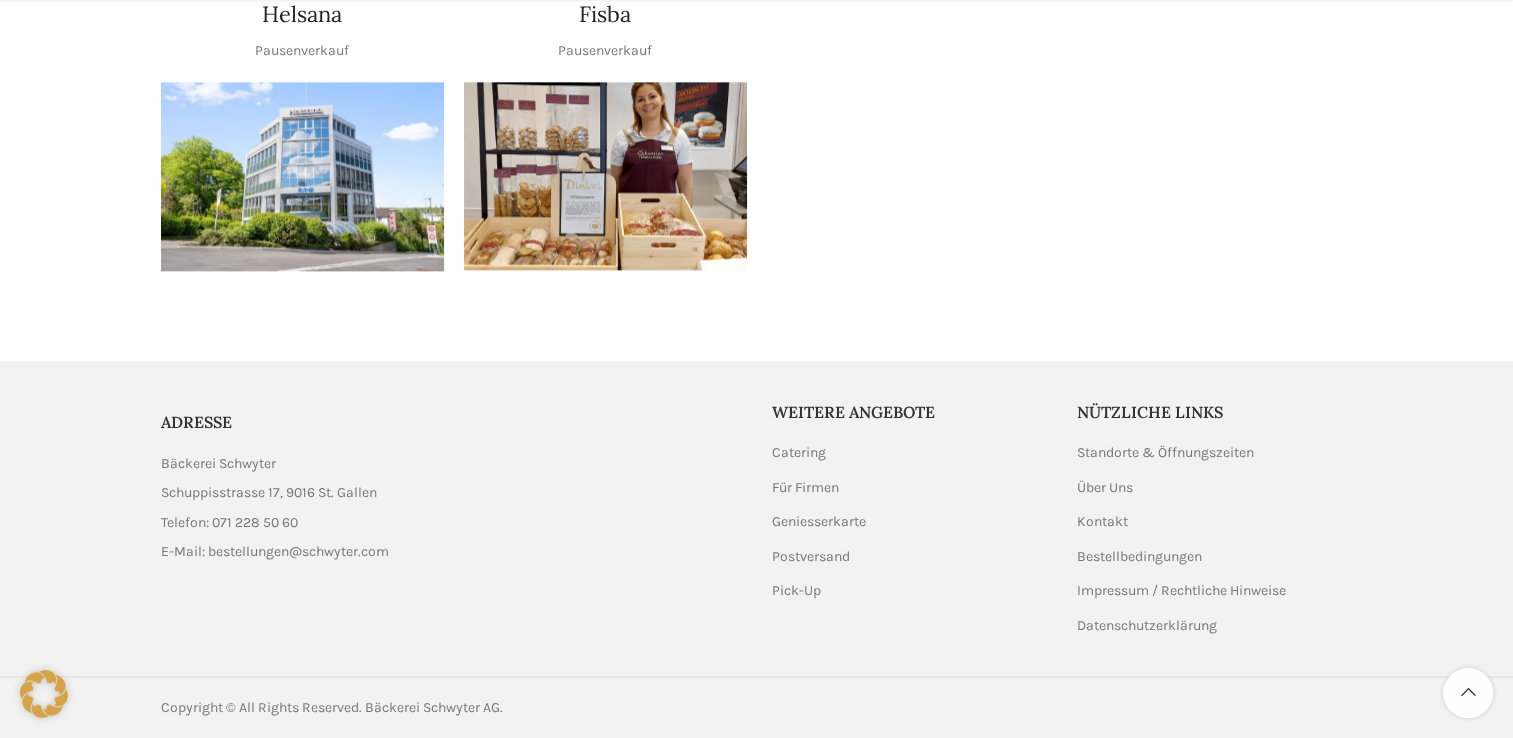 drag, startPoint x: 1191, startPoint y: 449, endPoint x: 1083, endPoint y: 476, distance: 111.32385 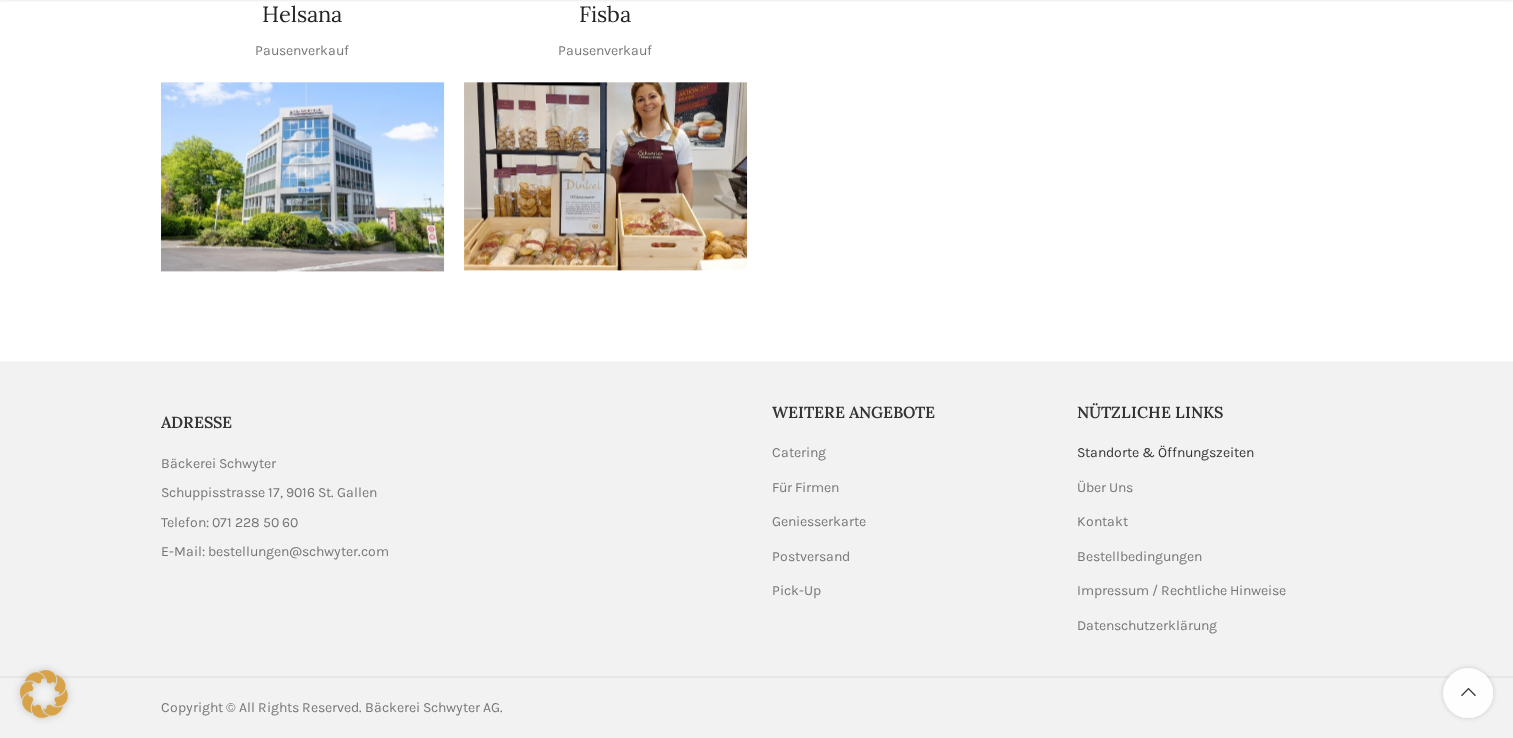 click on "Standorte & Öffnungszeiten" at bounding box center [1166, 453] 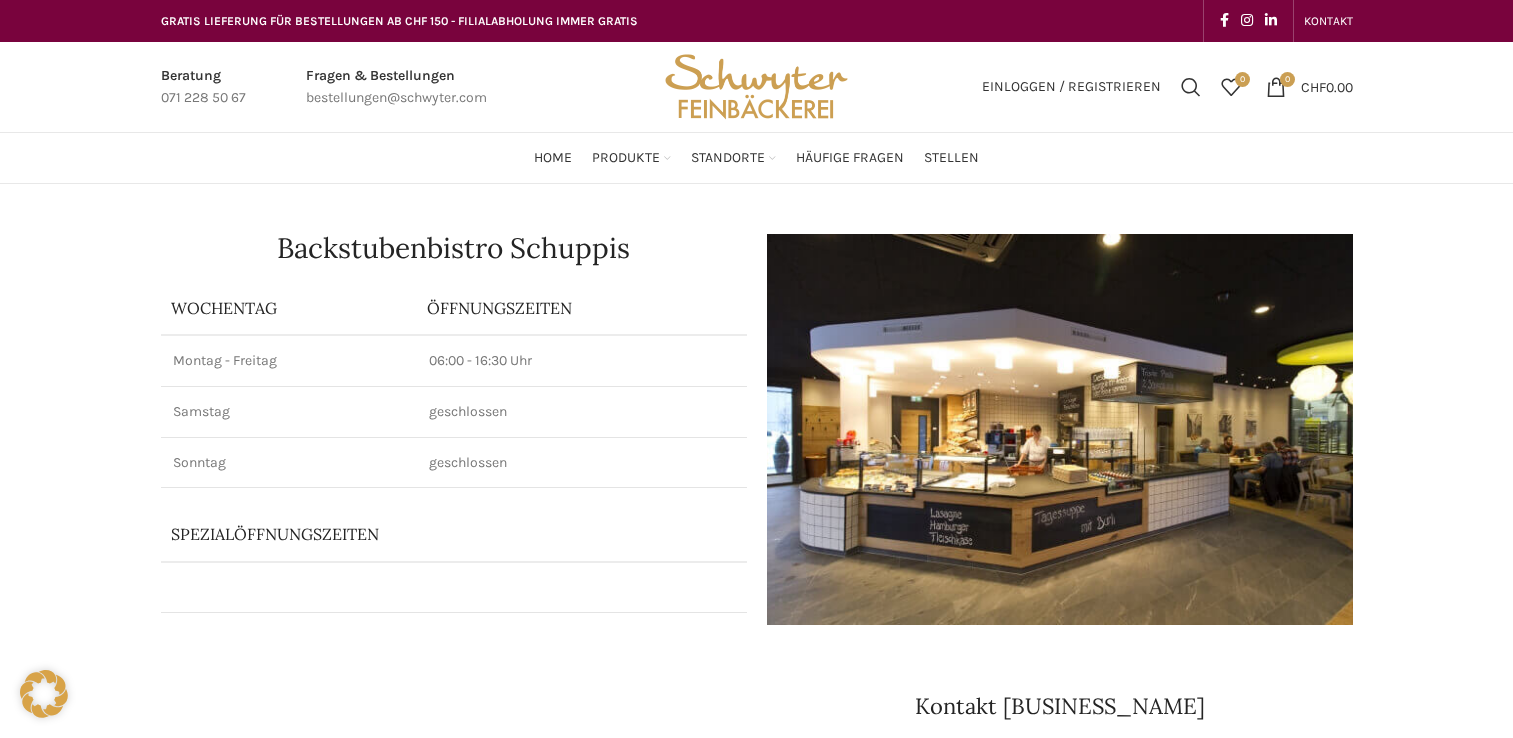 scroll, scrollTop: 0, scrollLeft: 0, axis: both 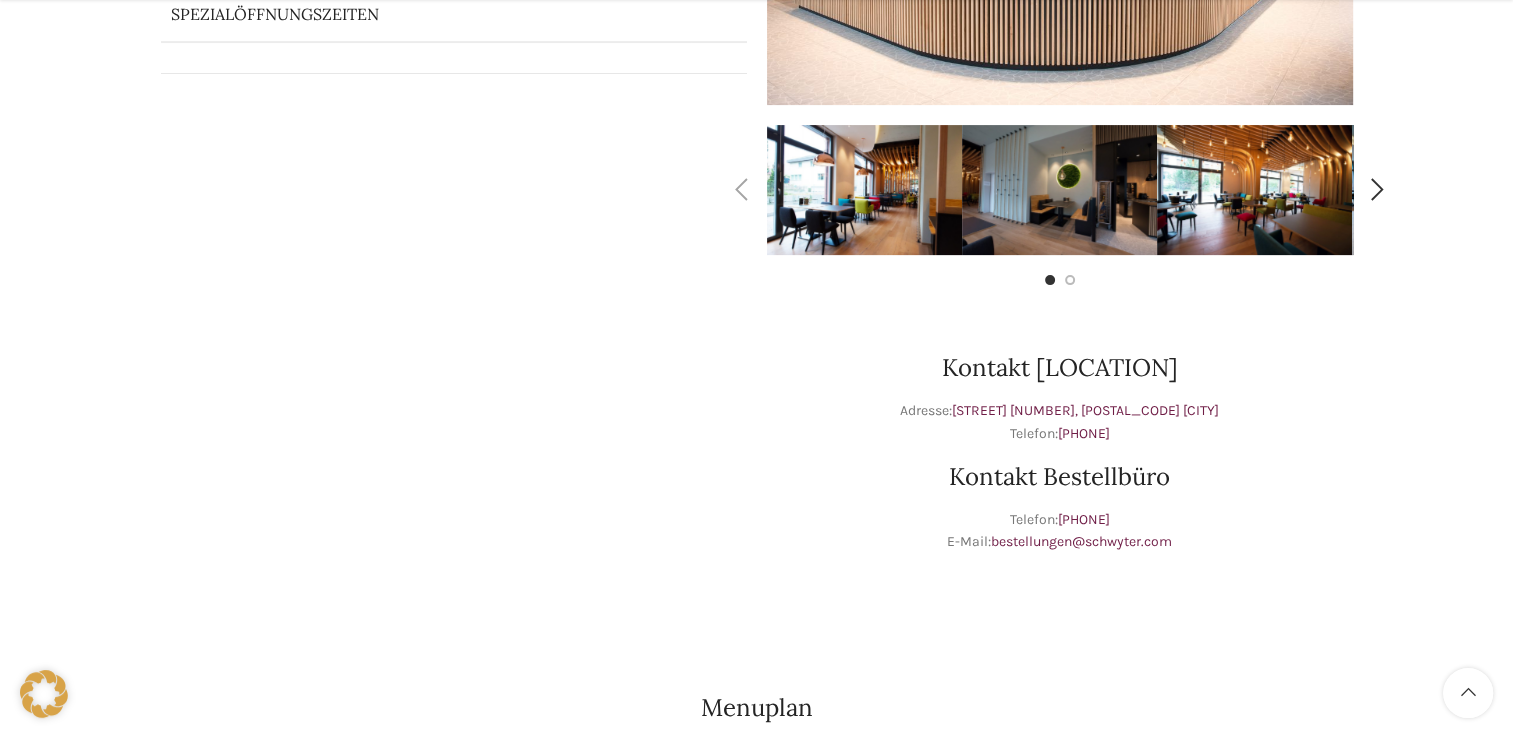 click at bounding box center (1059, 190) 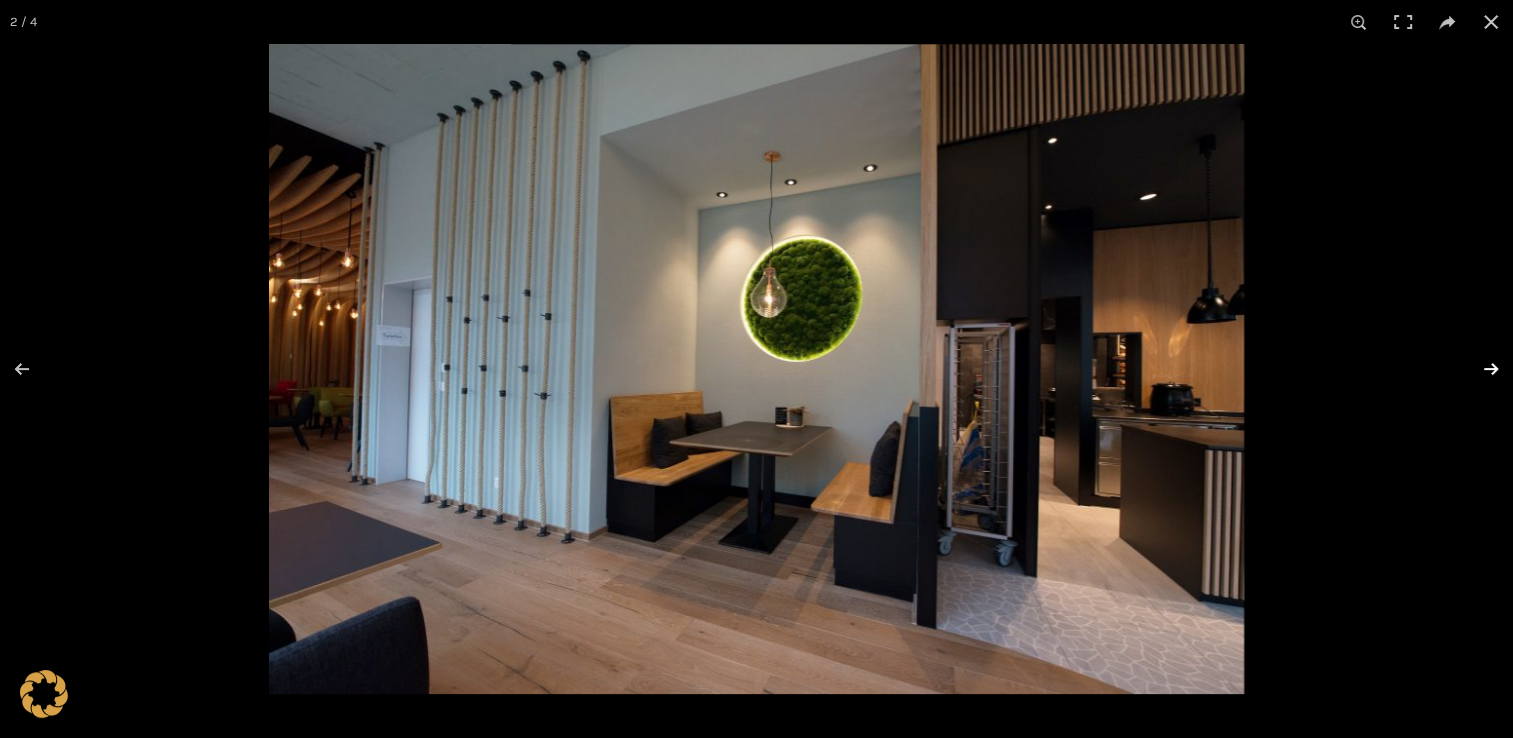 click at bounding box center [1478, 369] 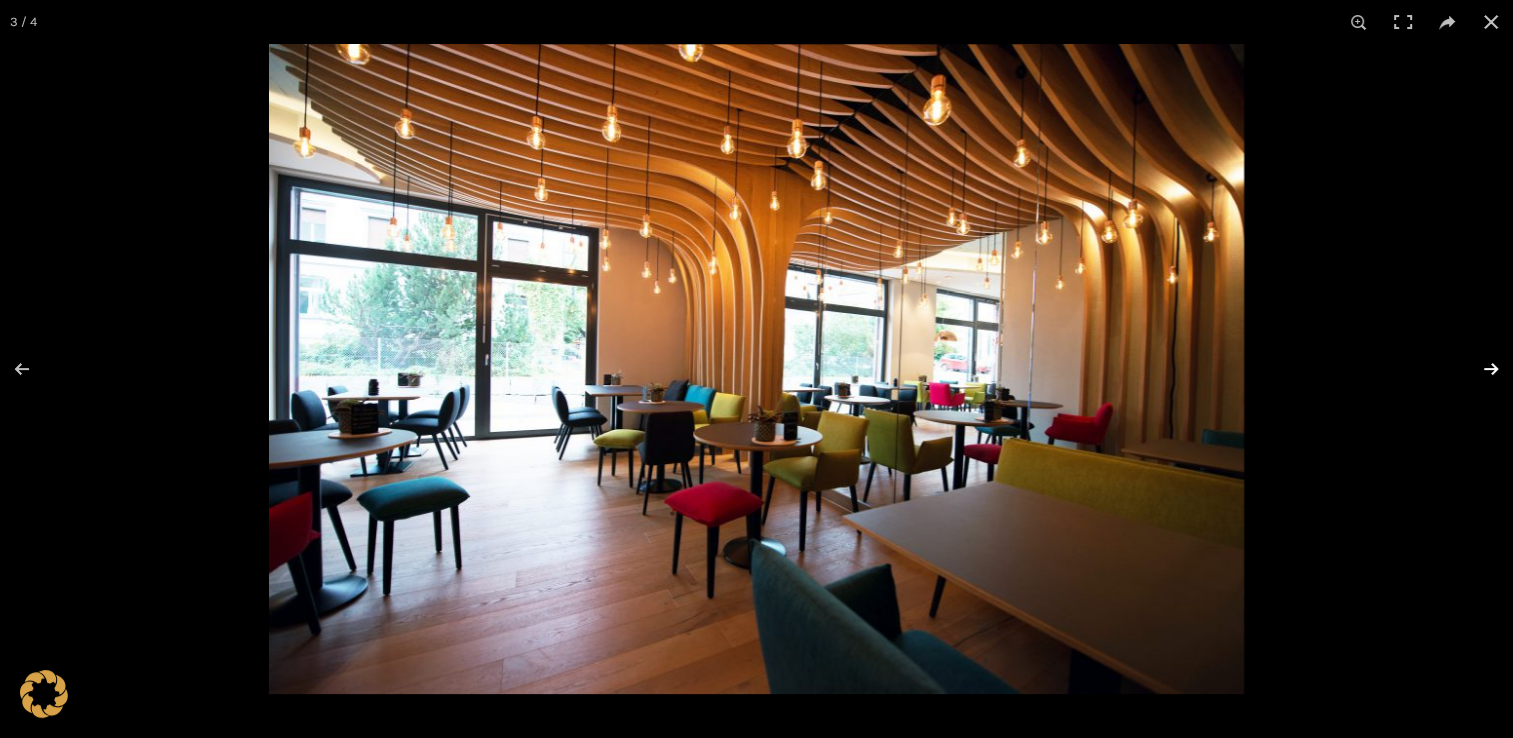 click at bounding box center [1478, 369] 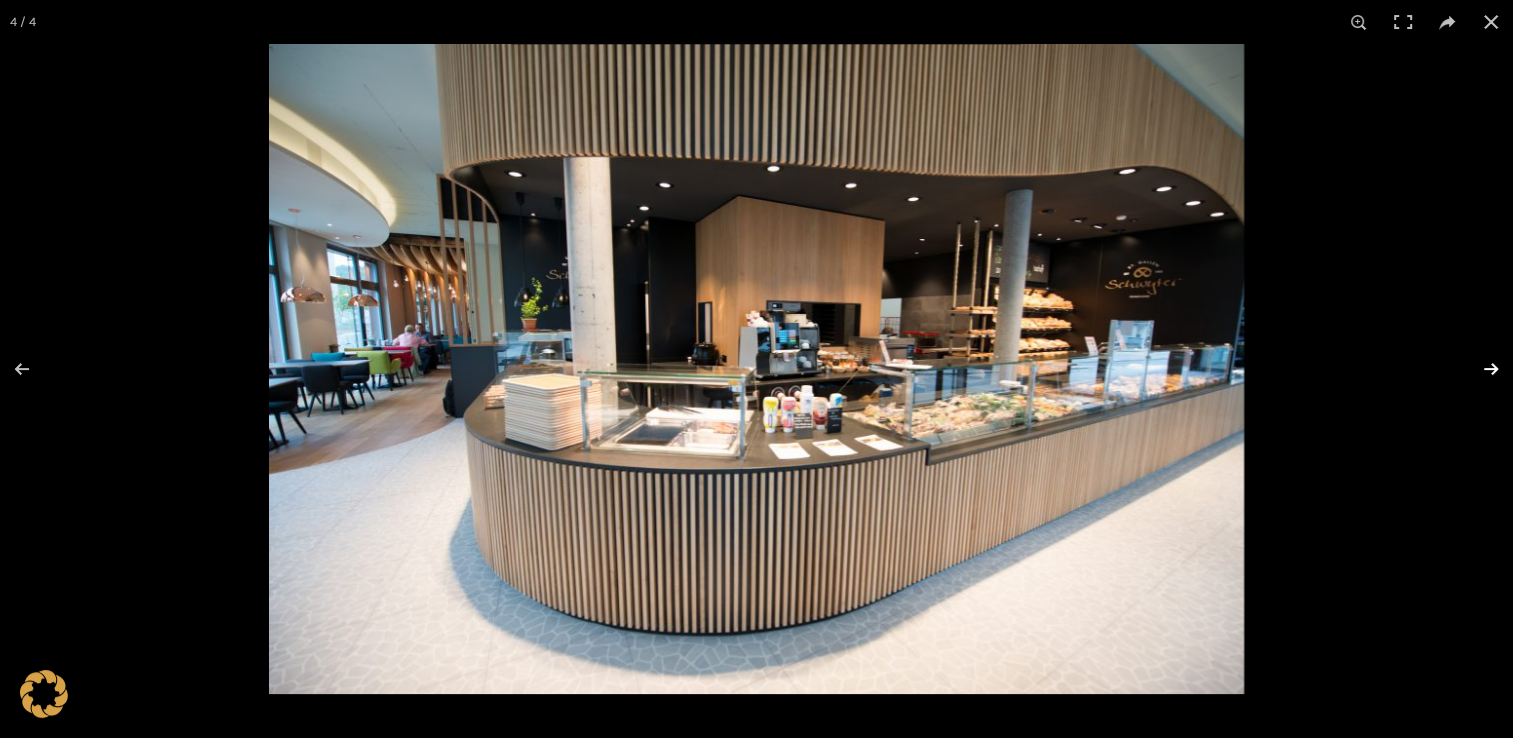 click at bounding box center (1478, 369) 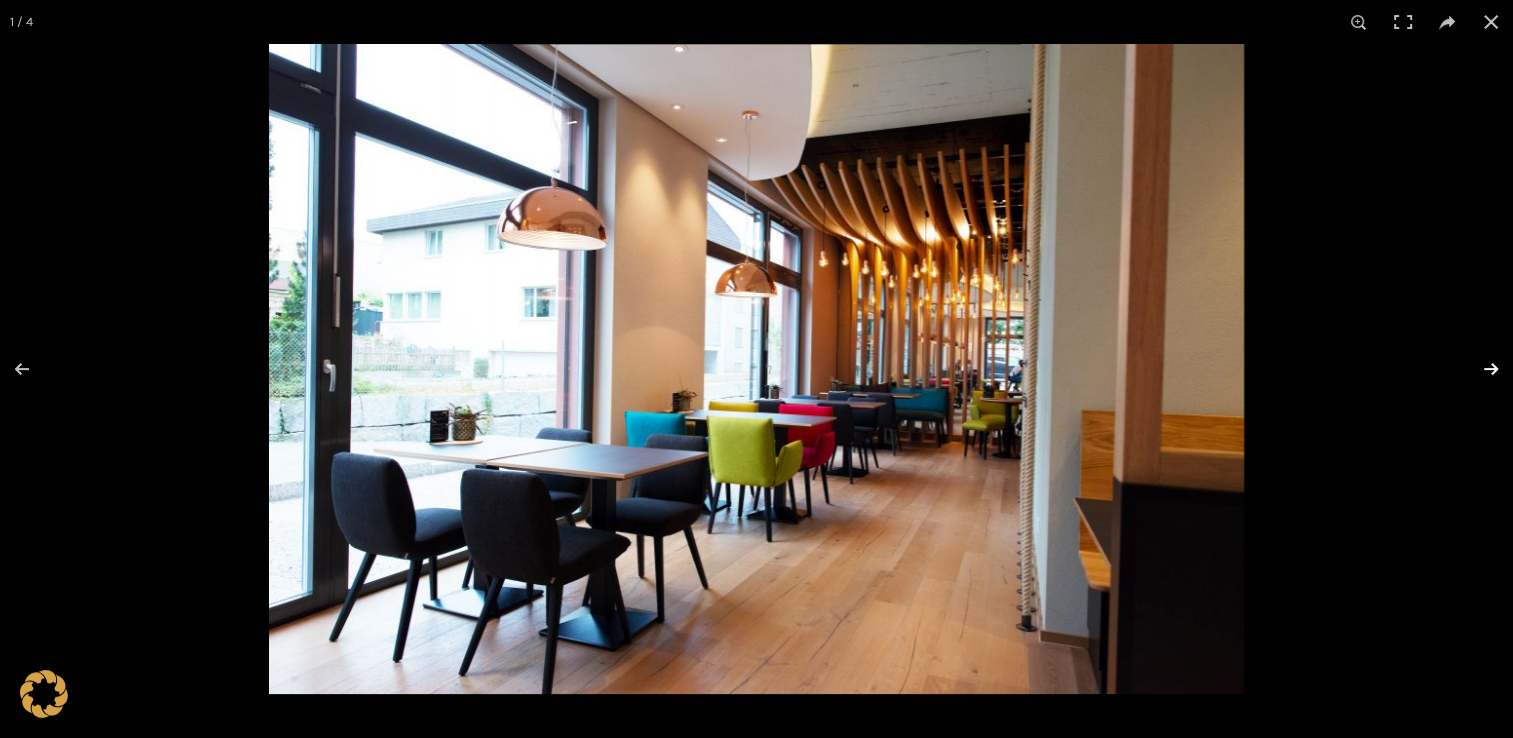click at bounding box center [1478, 369] 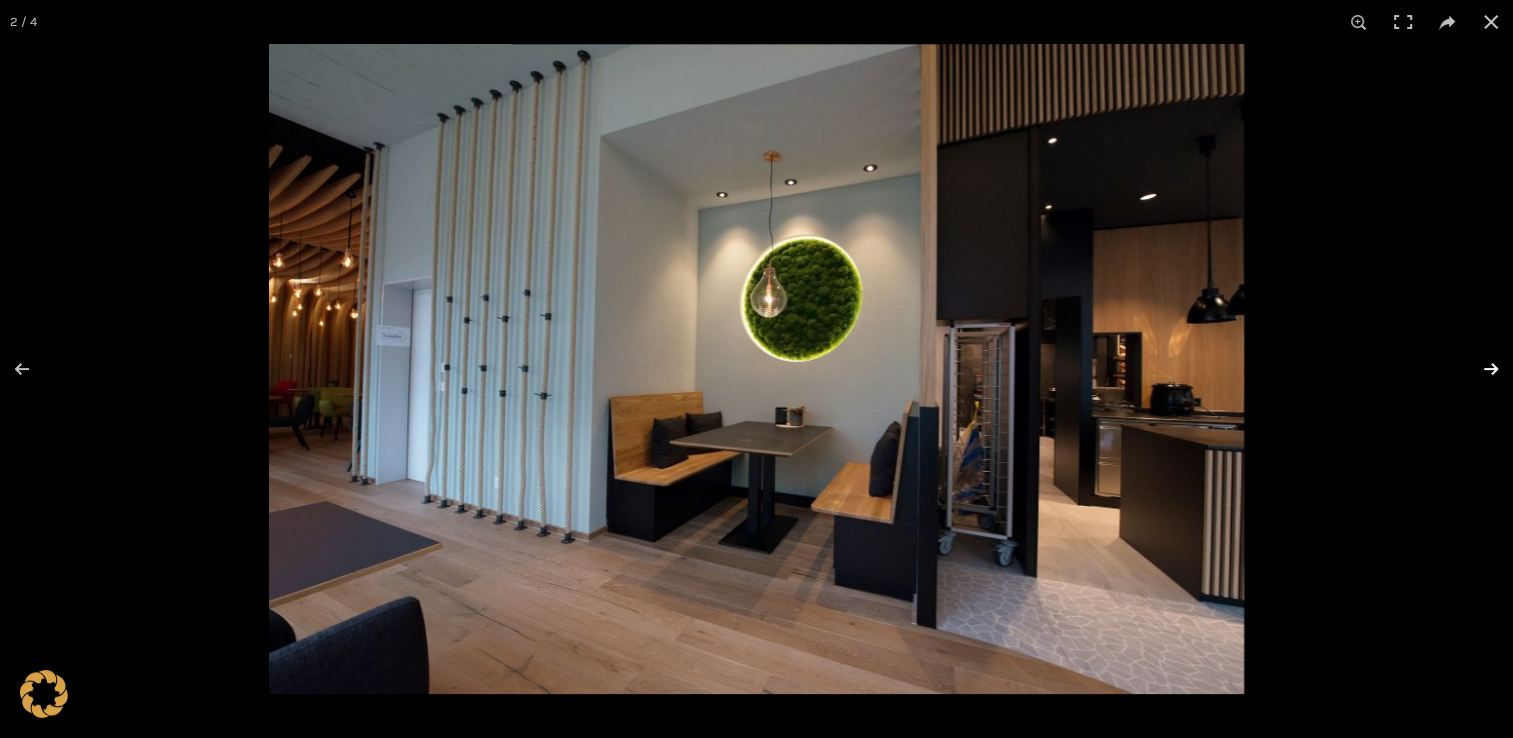 click at bounding box center (1478, 369) 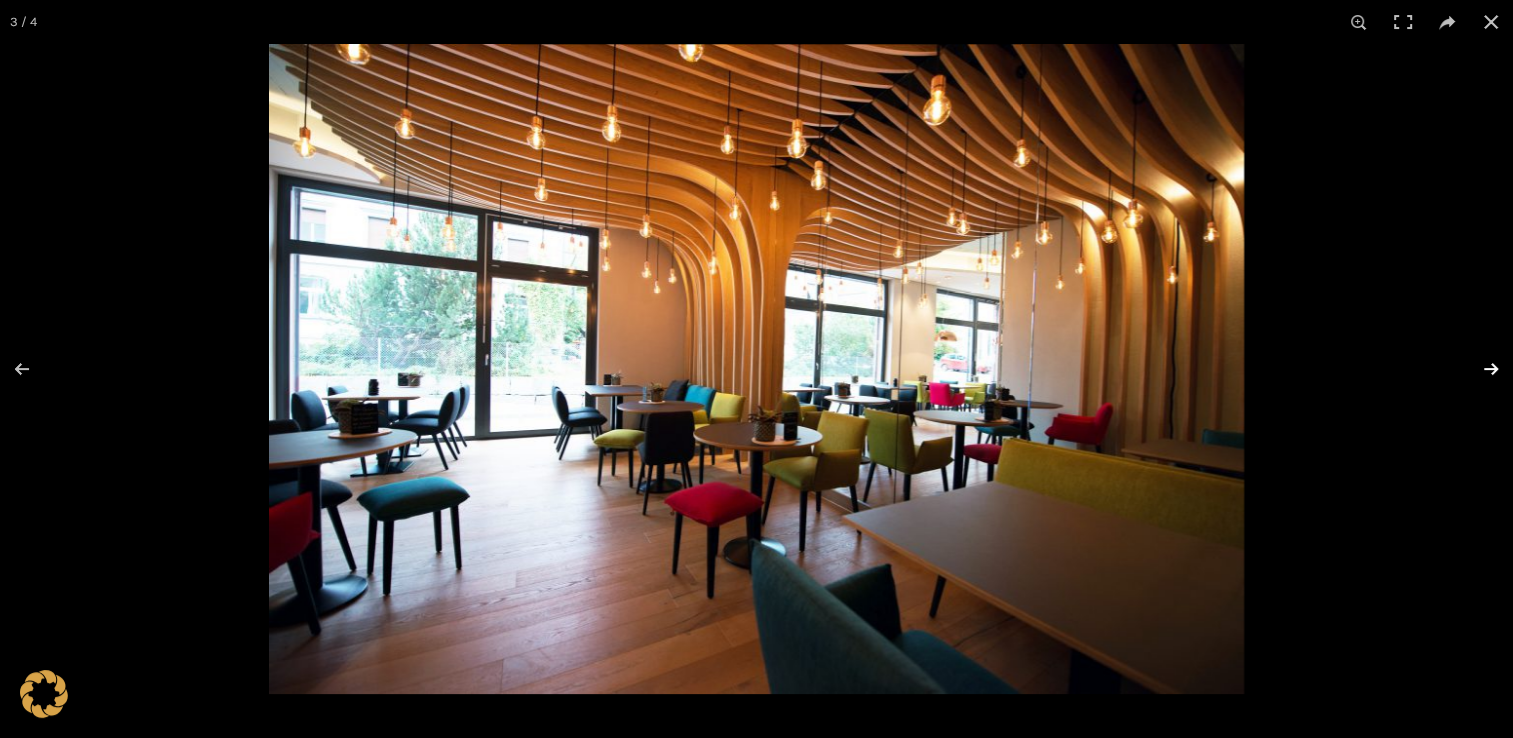 click at bounding box center [1478, 369] 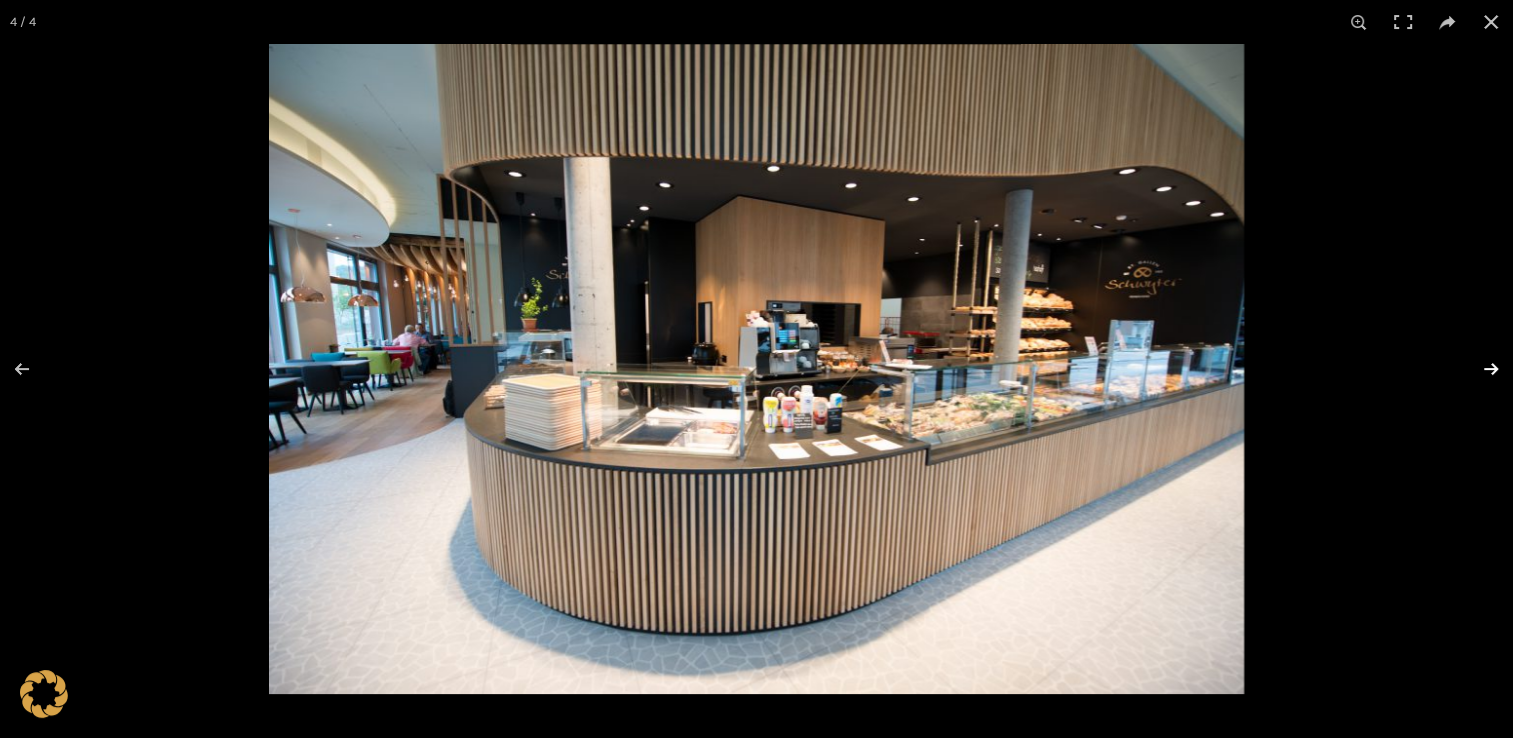 click at bounding box center (1478, 369) 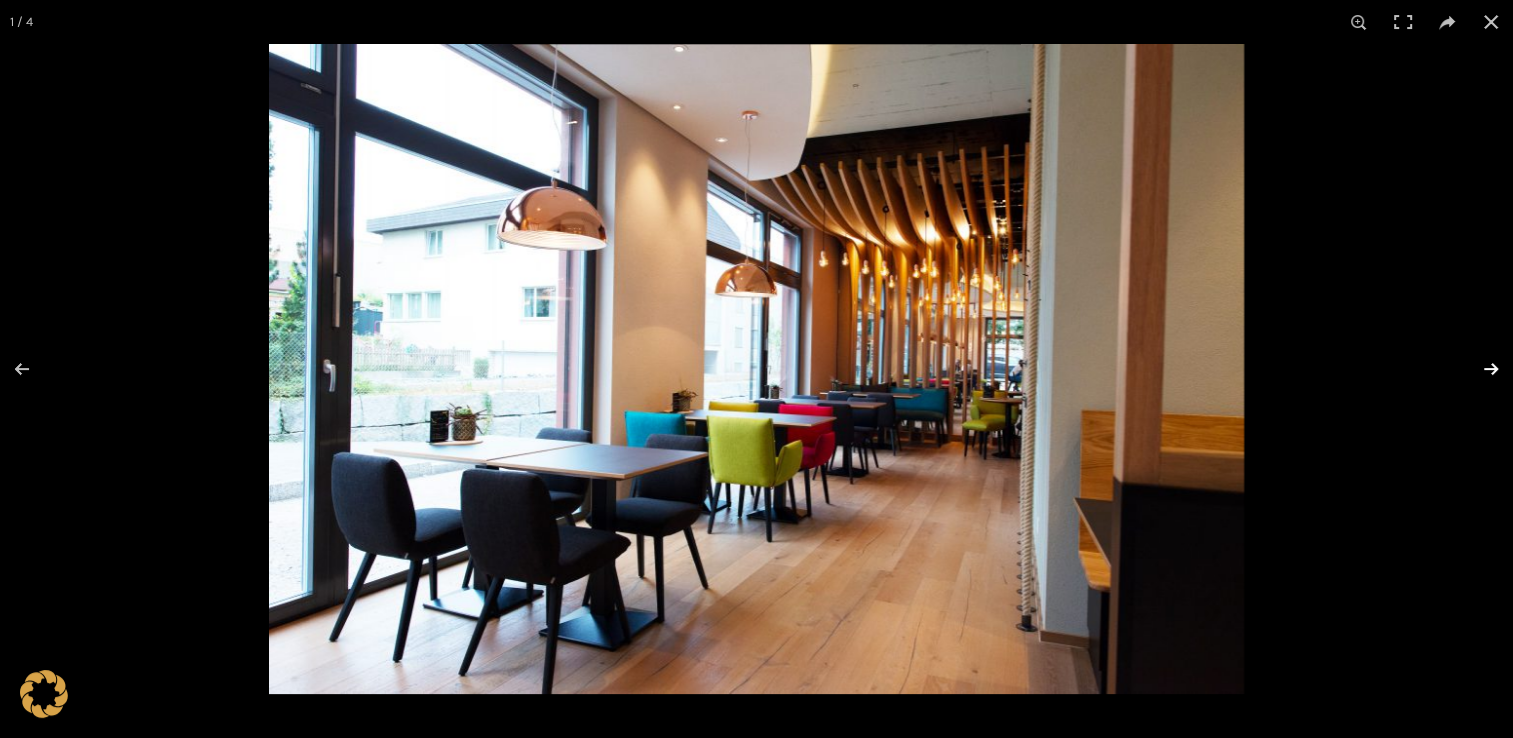 click at bounding box center [1478, 369] 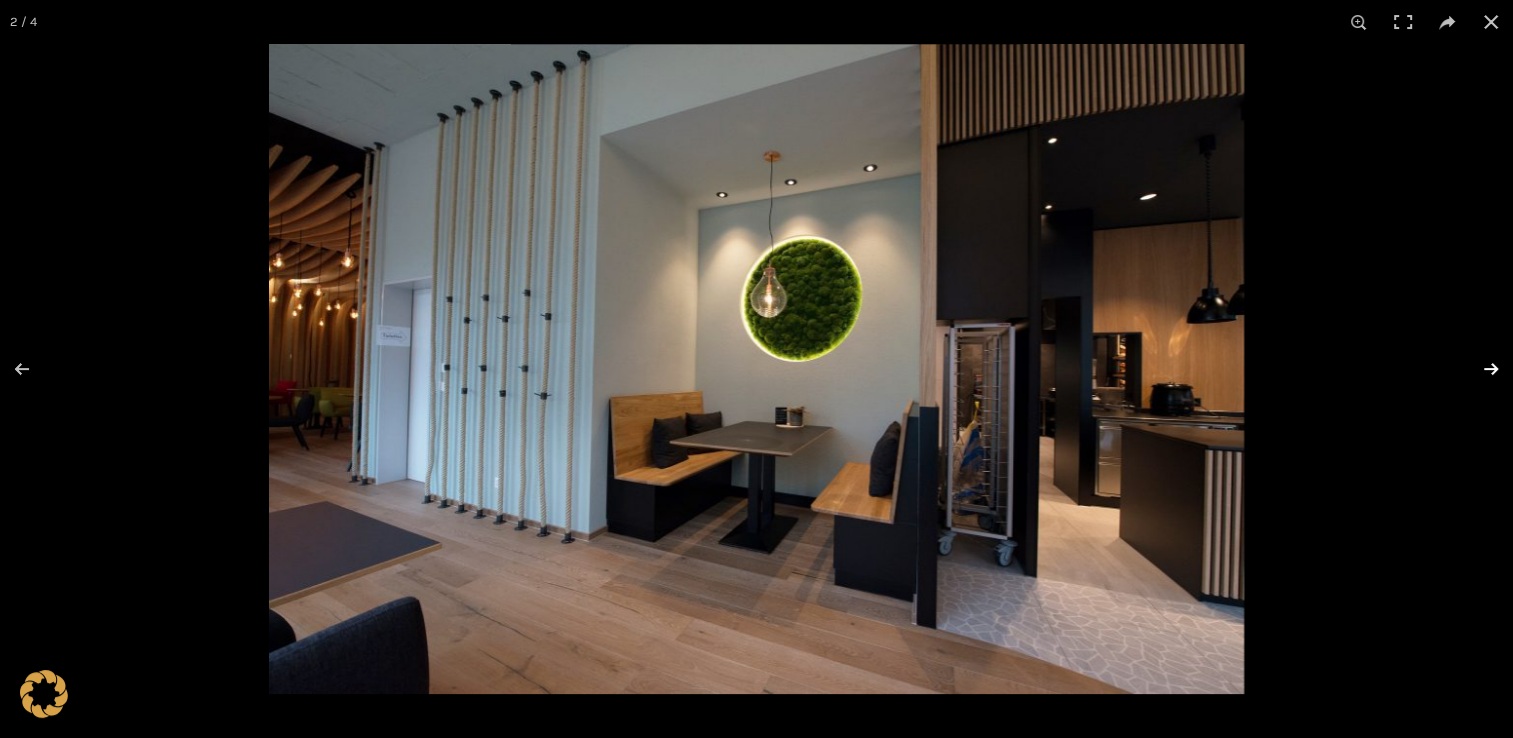 click at bounding box center [1478, 369] 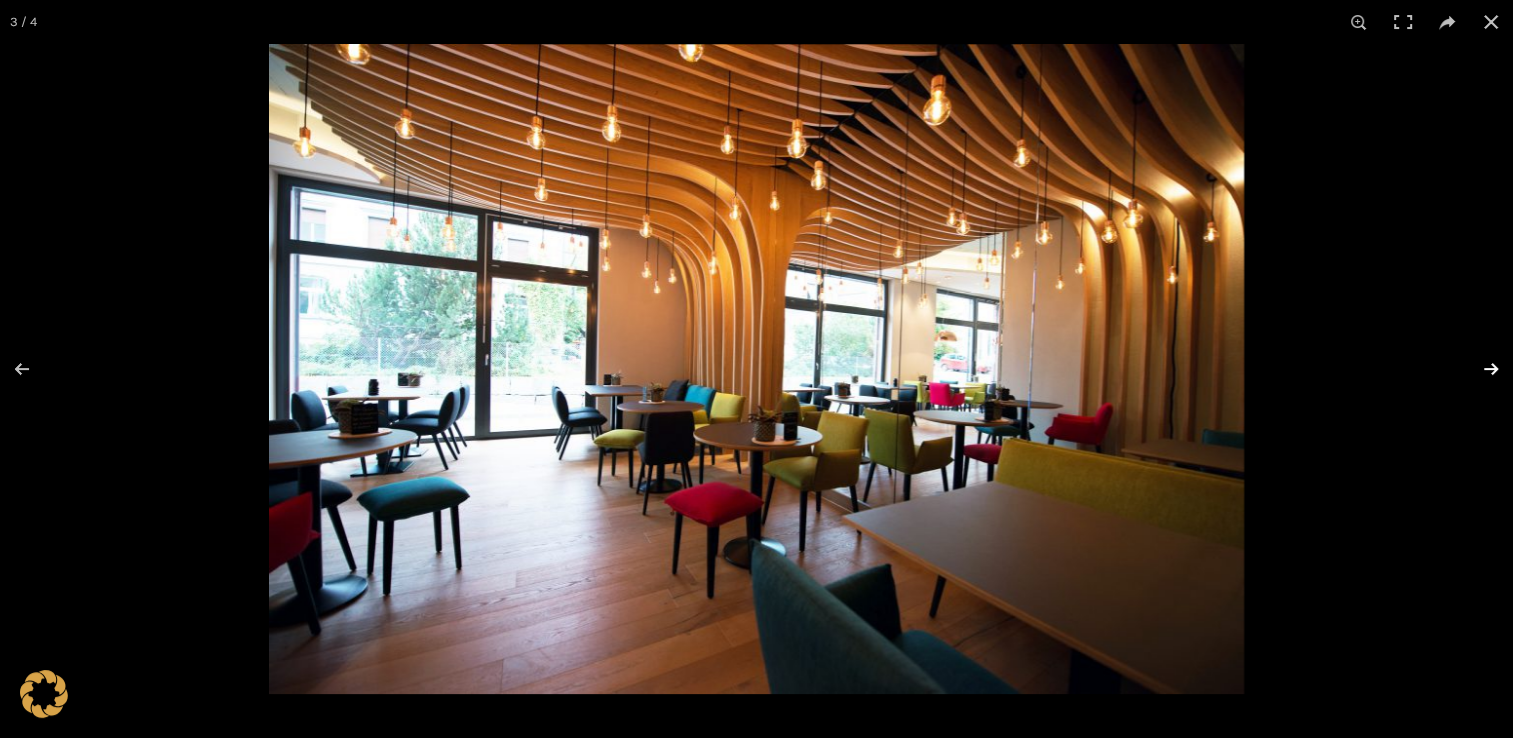 click at bounding box center [1478, 369] 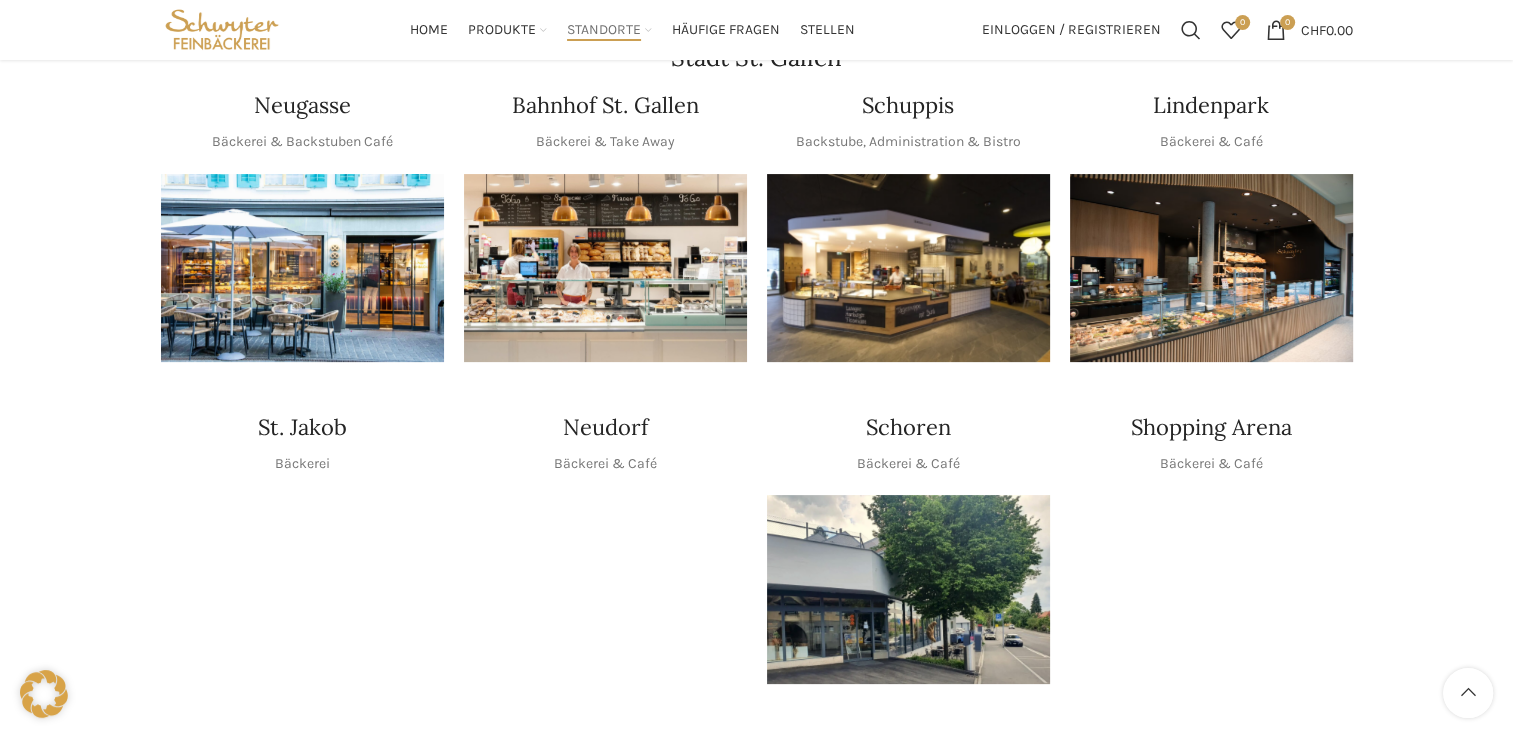 scroll, scrollTop: 360, scrollLeft: 0, axis: vertical 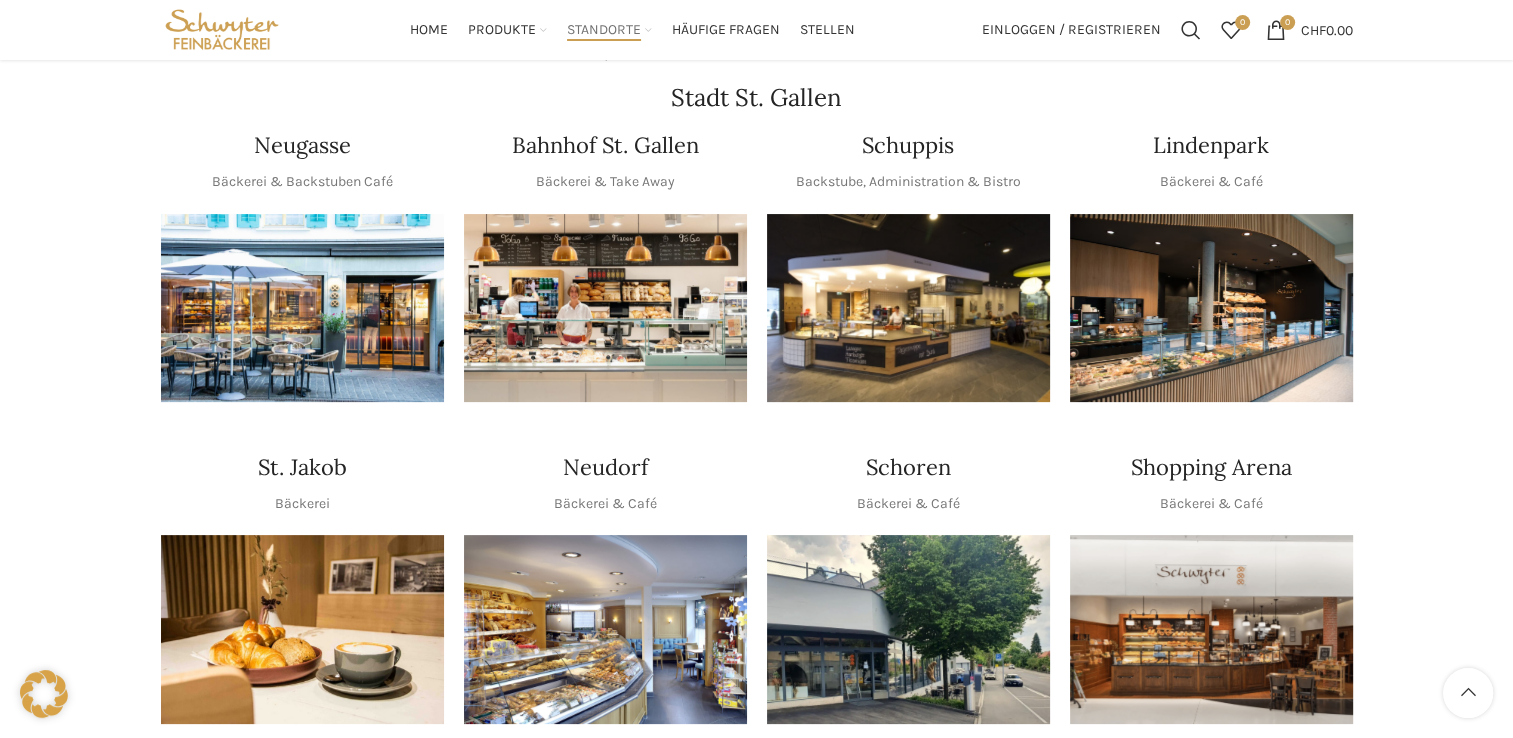 click at bounding box center (1211, 308) 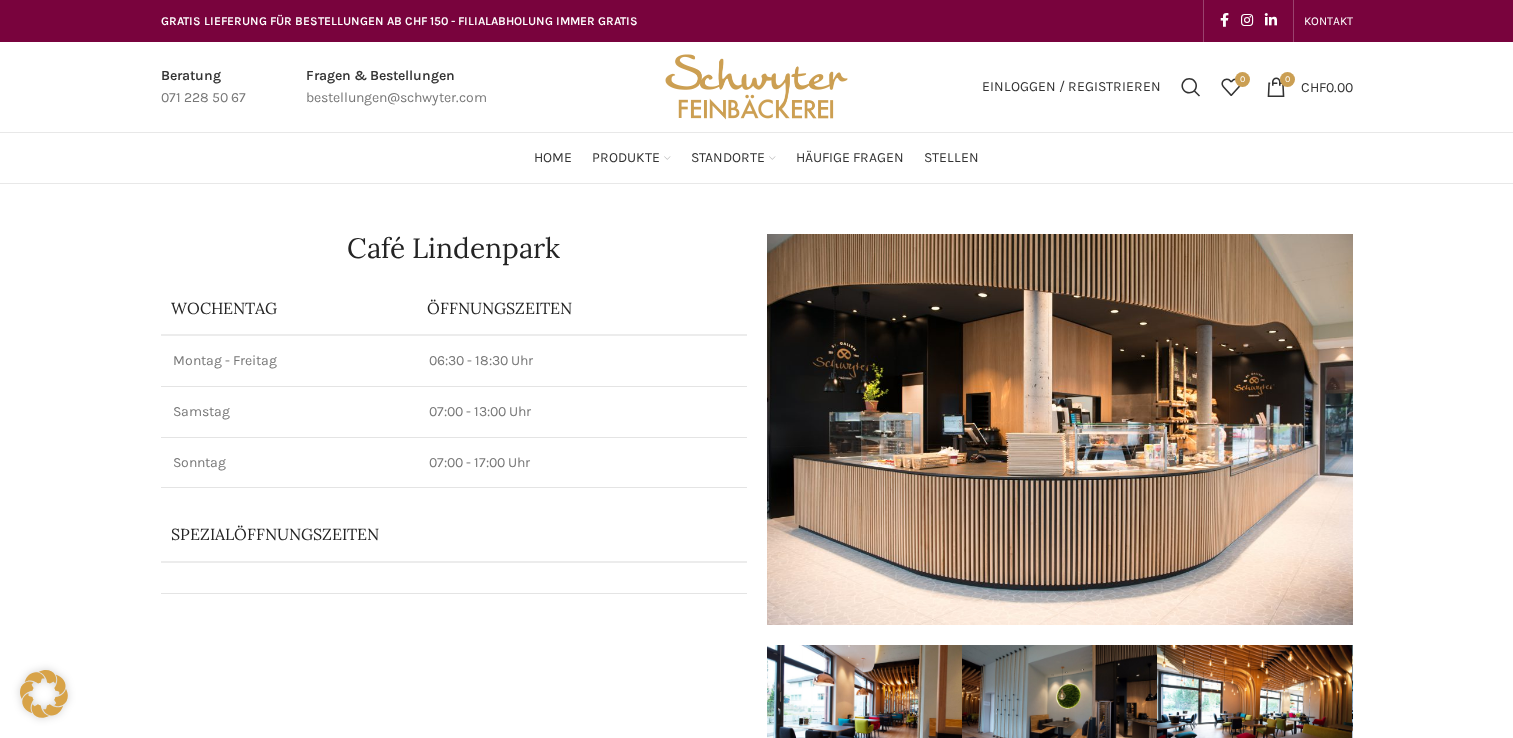scroll, scrollTop: 0, scrollLeft: 0, axis: both 